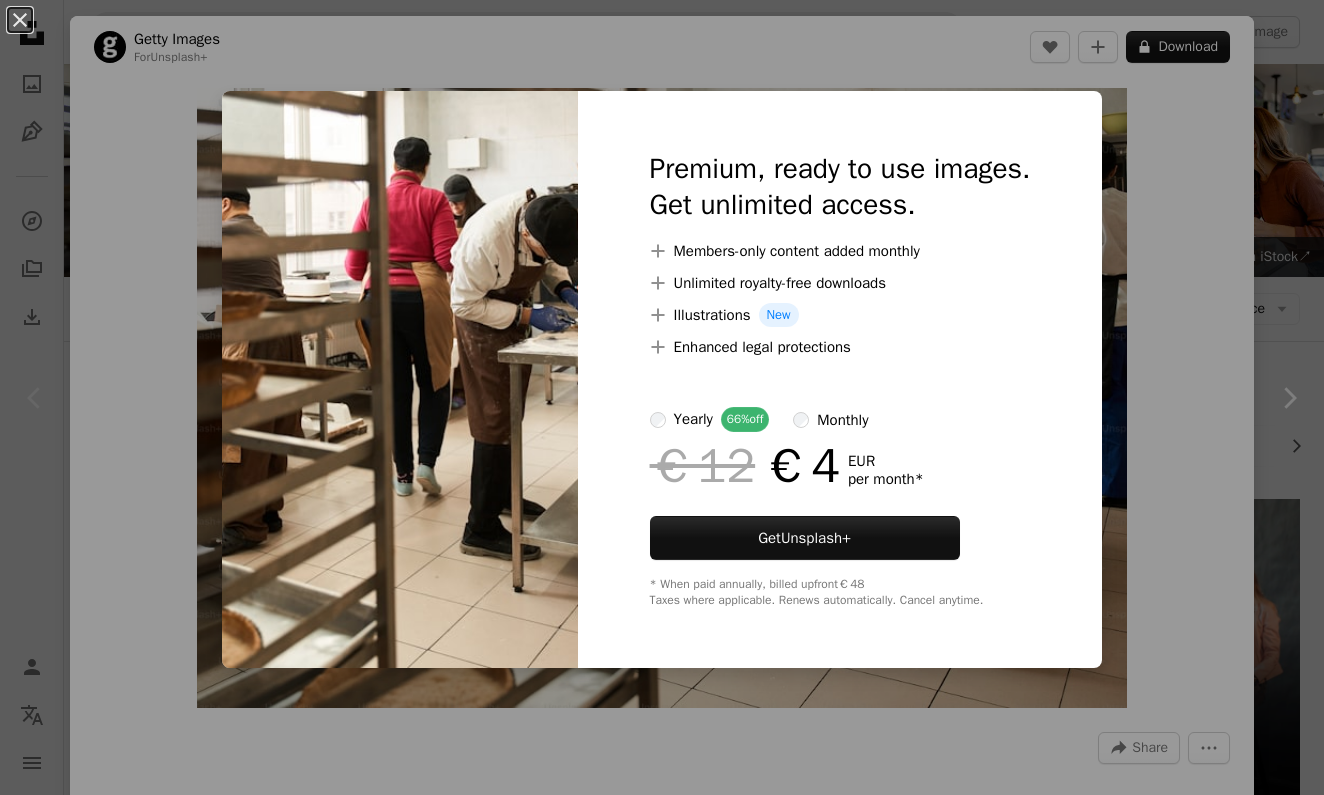 scroll, scrollTop: 376, scrollLeft: 0, axis: vertical 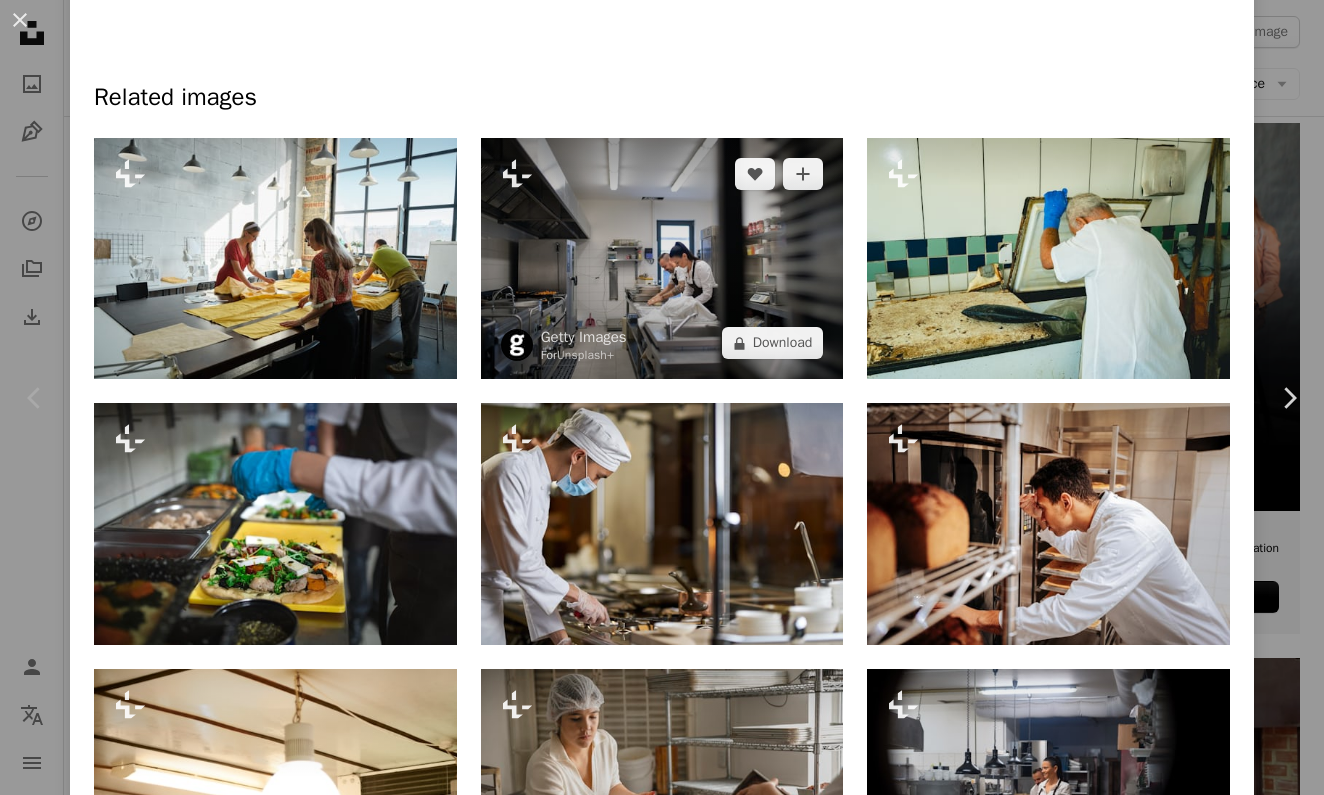 click at bounding box center [662, 259] 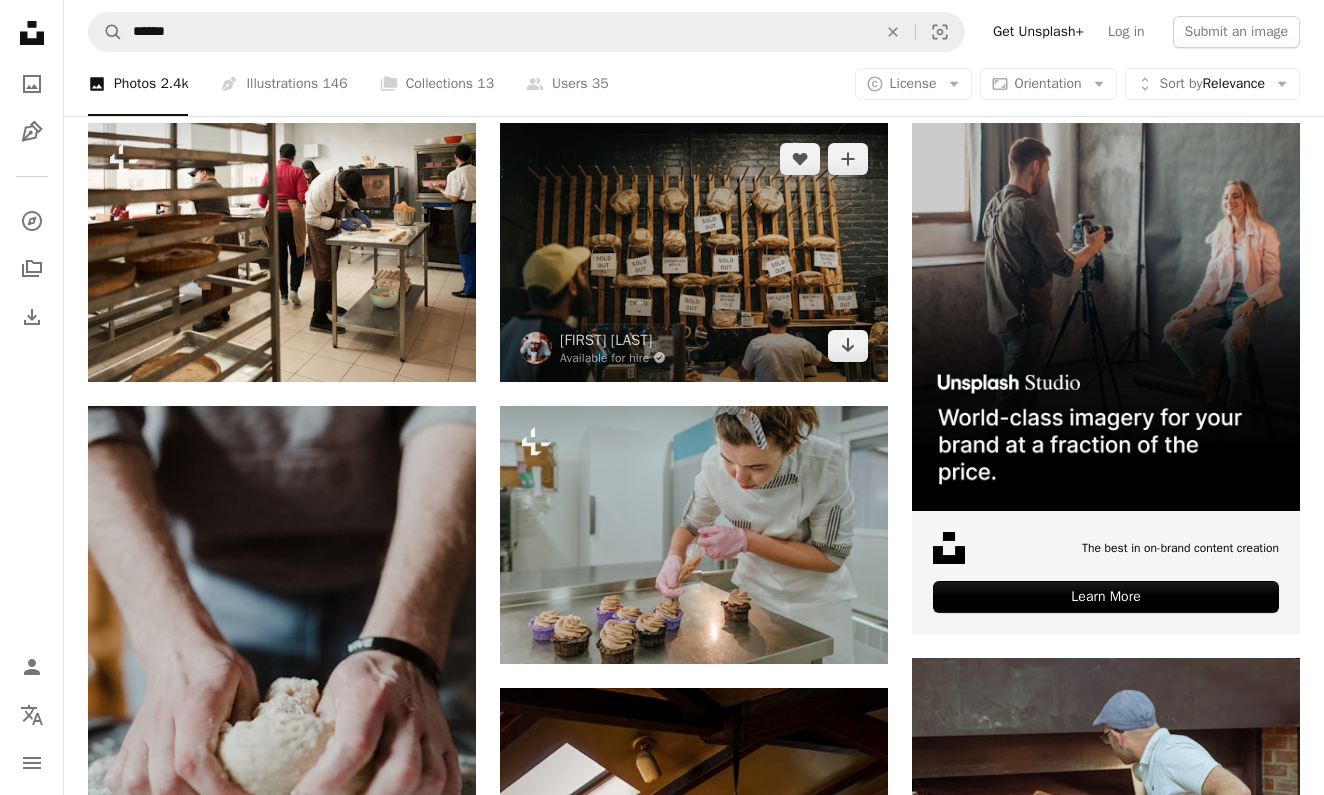 scroll, scrollTop: 272, scrollLeft: 0, axis: vertical 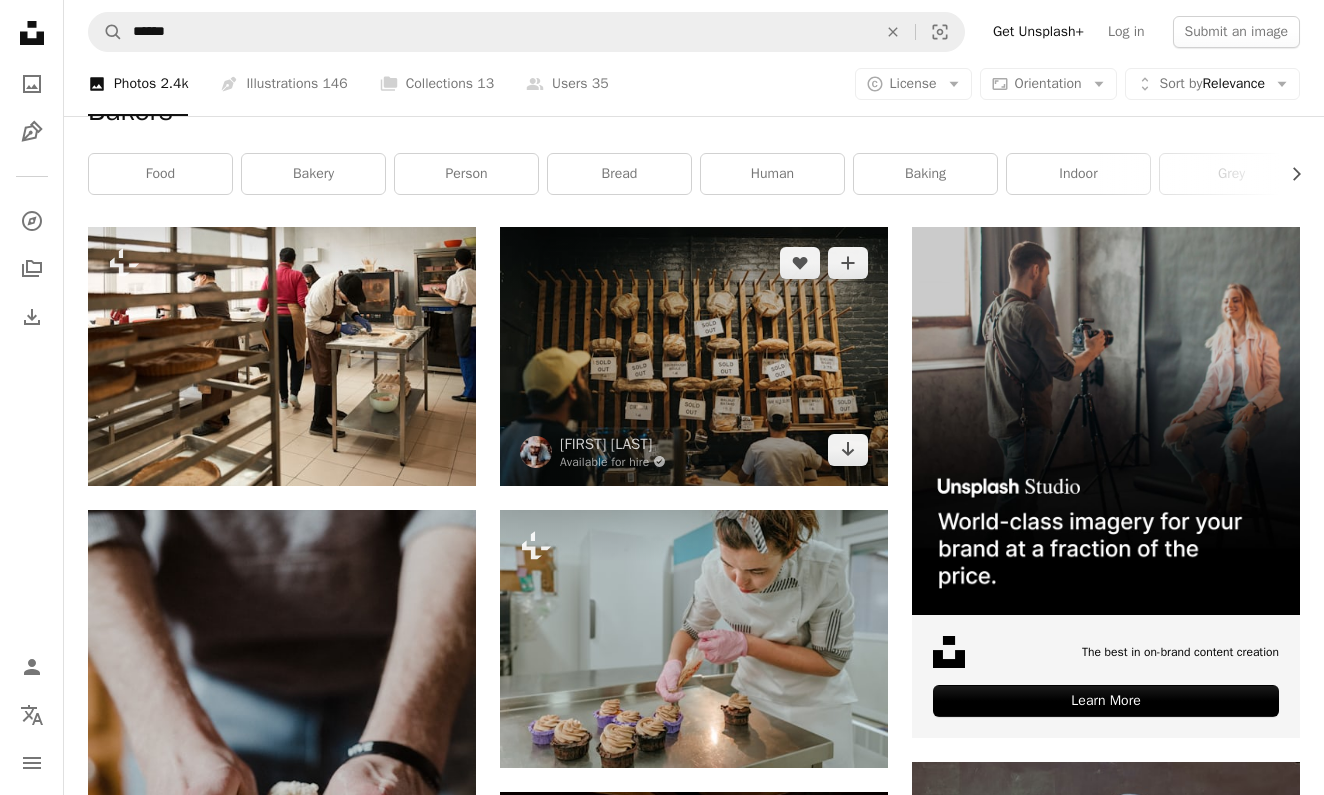 click at bounding box center (694, 356) 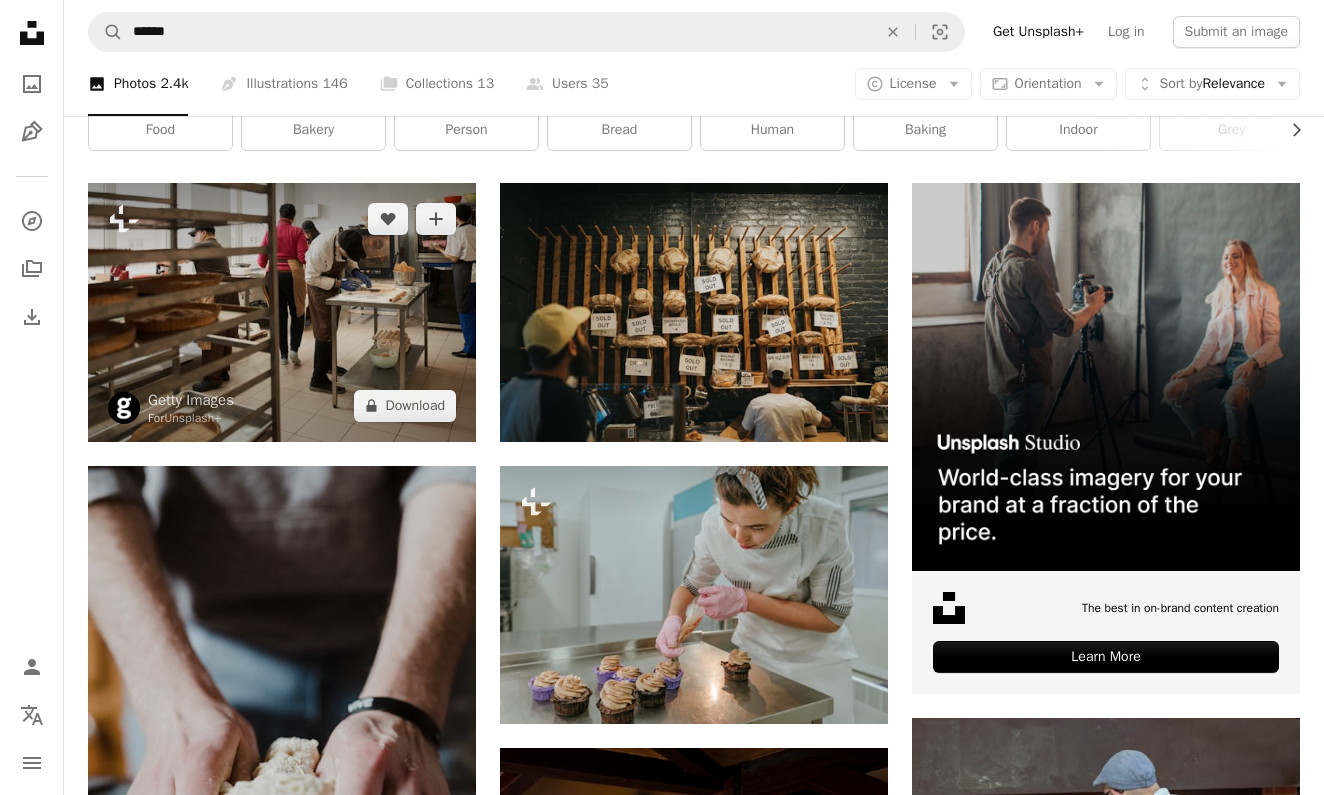 click at bounding box center (282, 312) 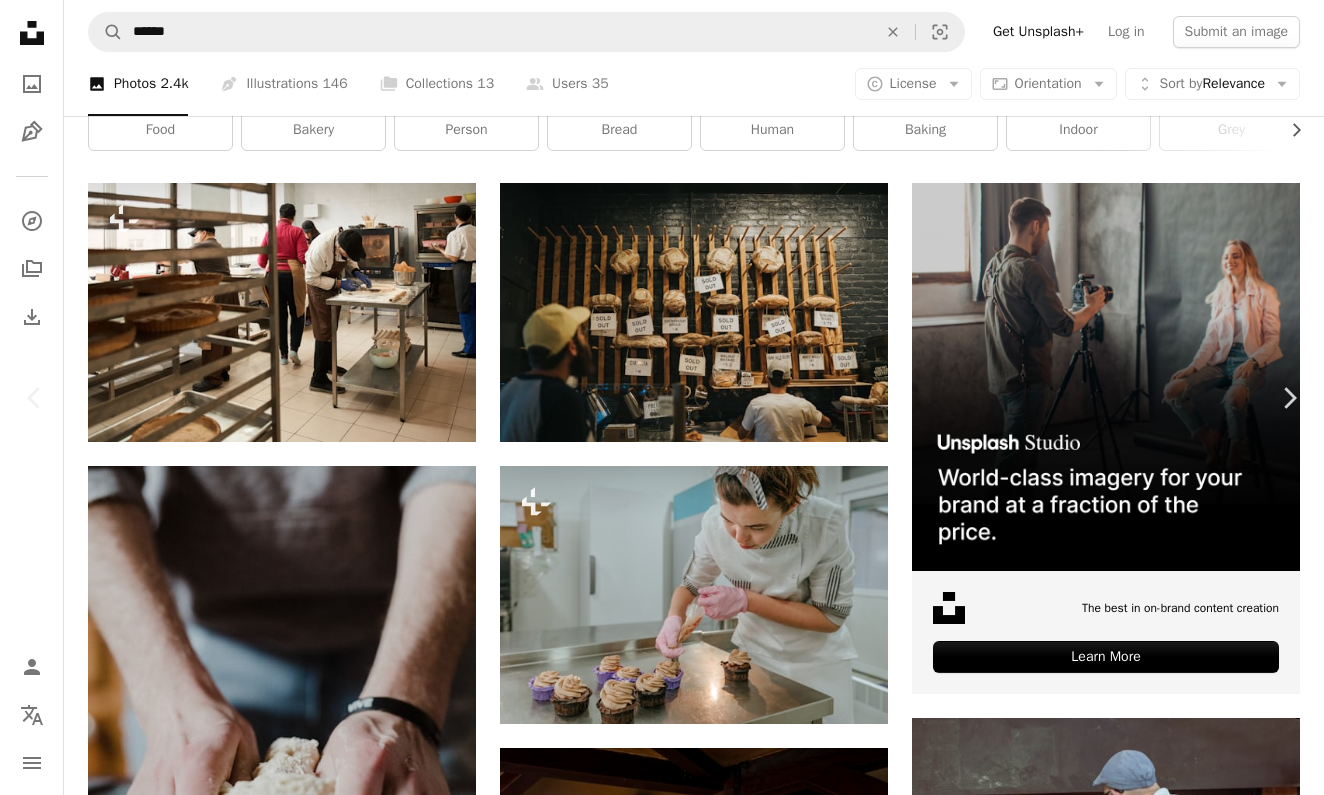 scroll, scrollTop: 809, scrollLeft: 0, axis: vertical 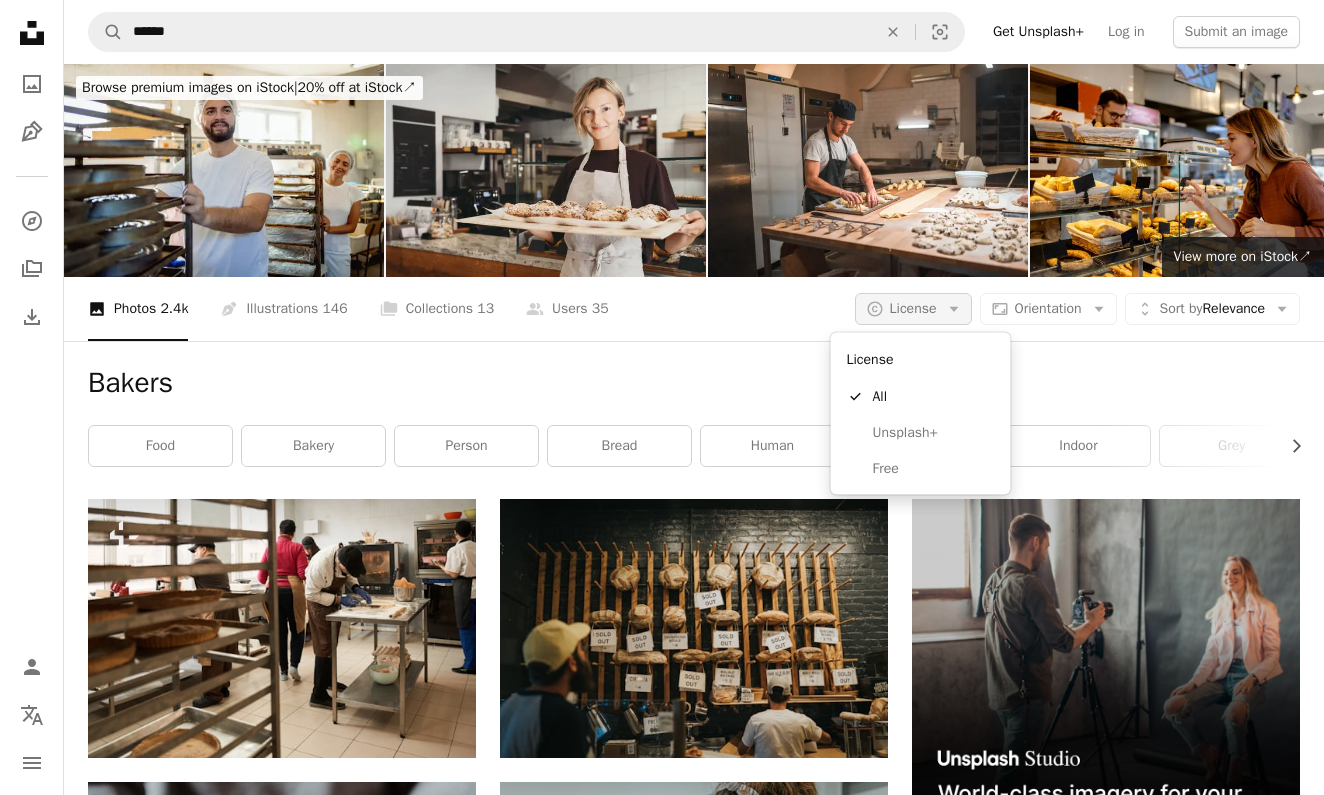 click on "Arrow down" 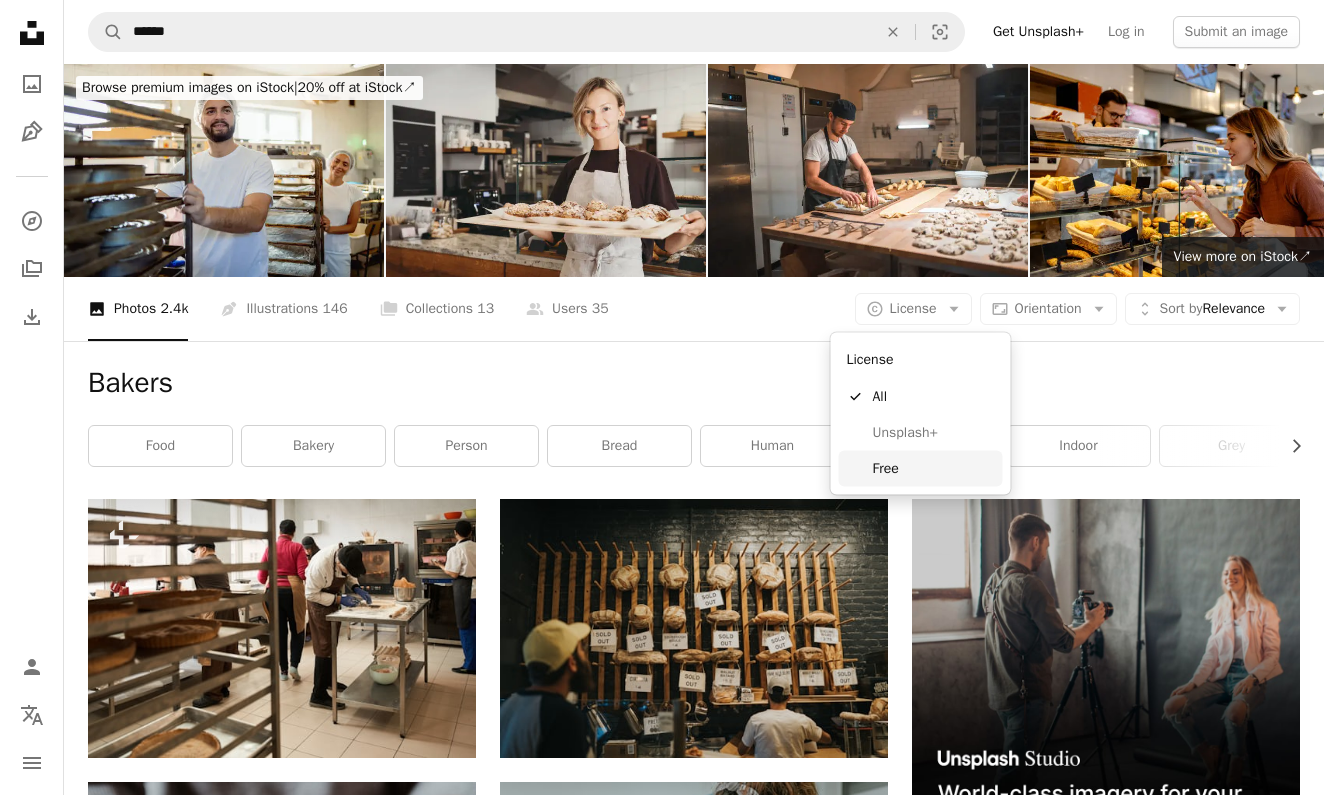 click on "Free" at bounding box center [934, 468] 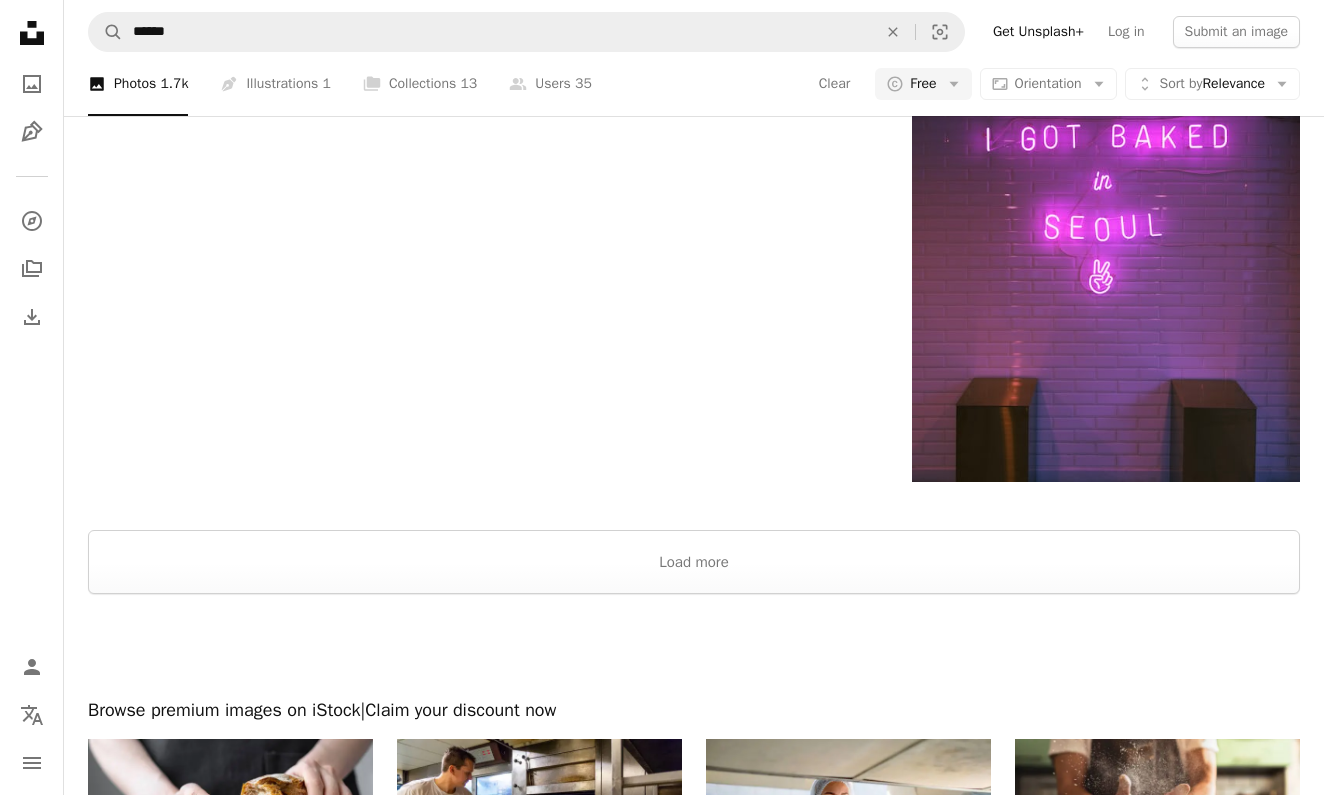 scroll, scrollTop: 3225, scrollLeft: 0, axis: vertical 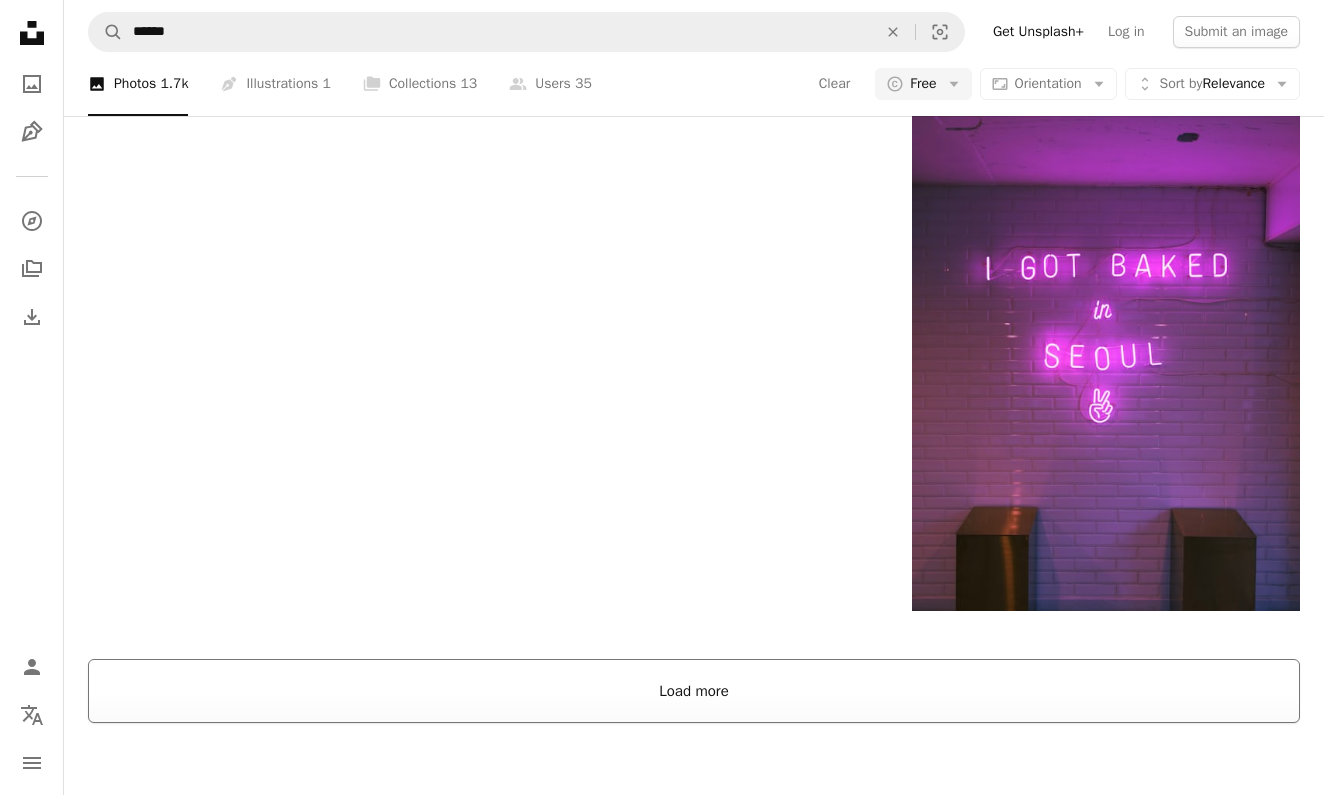 click on "Load more" at bounding box center (694, 691) 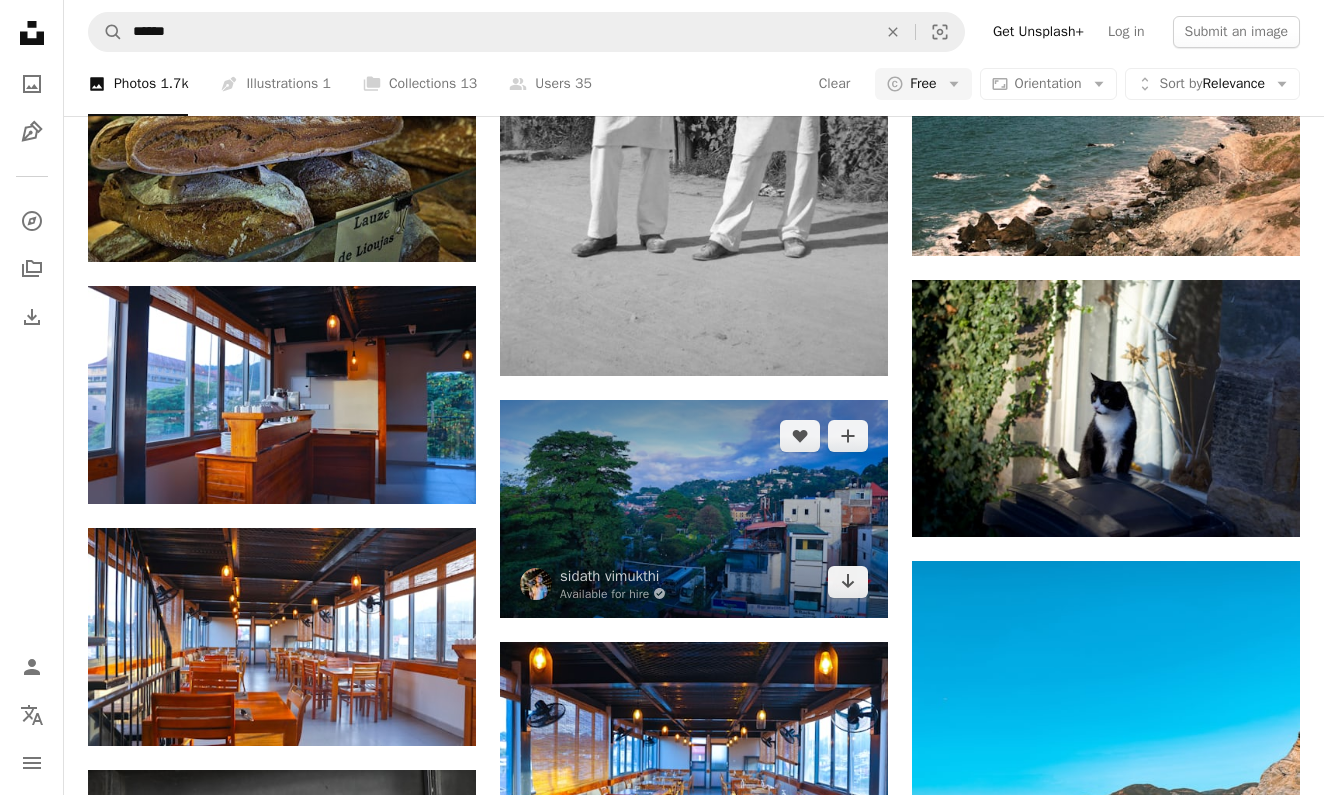 scroll, scrollTop: 1878, scrollLeft: 0, axis: vertical 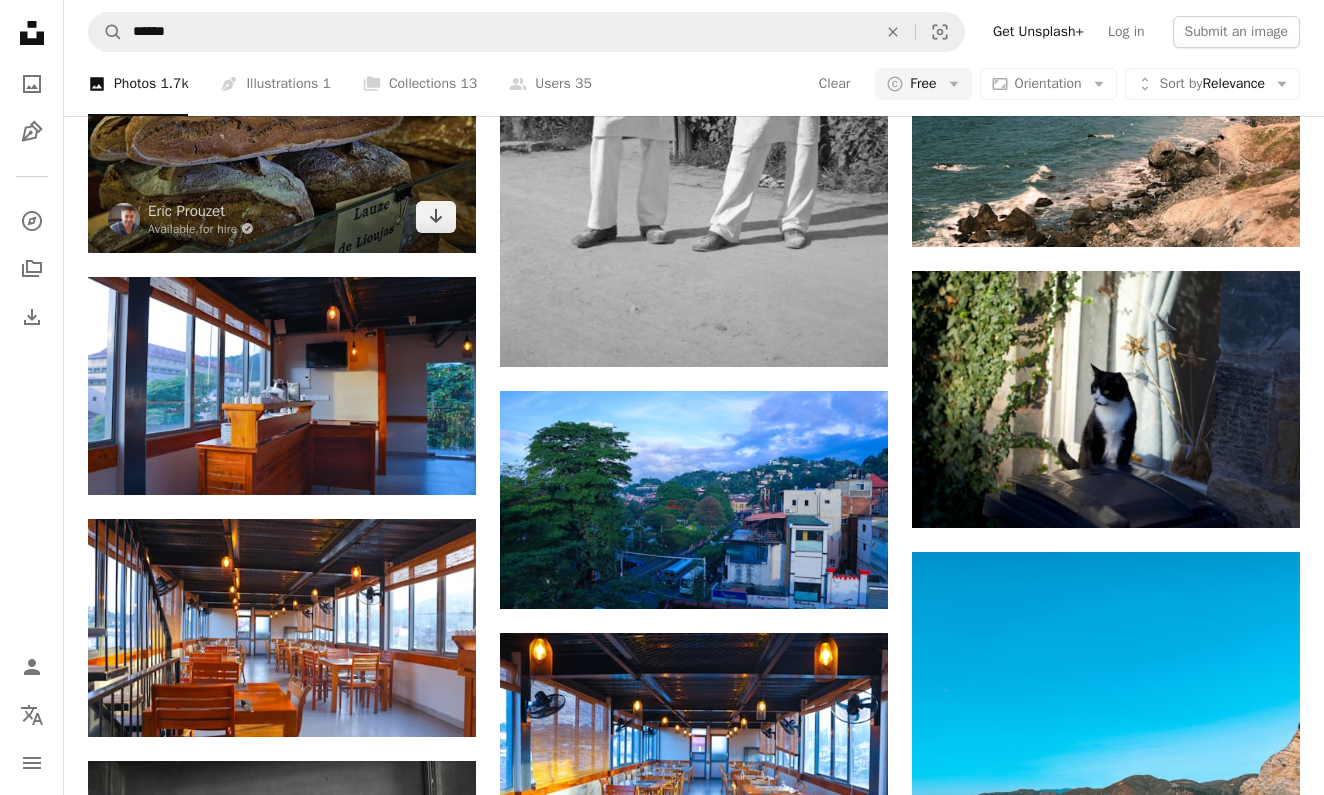 click at bounding box center (282, 124) 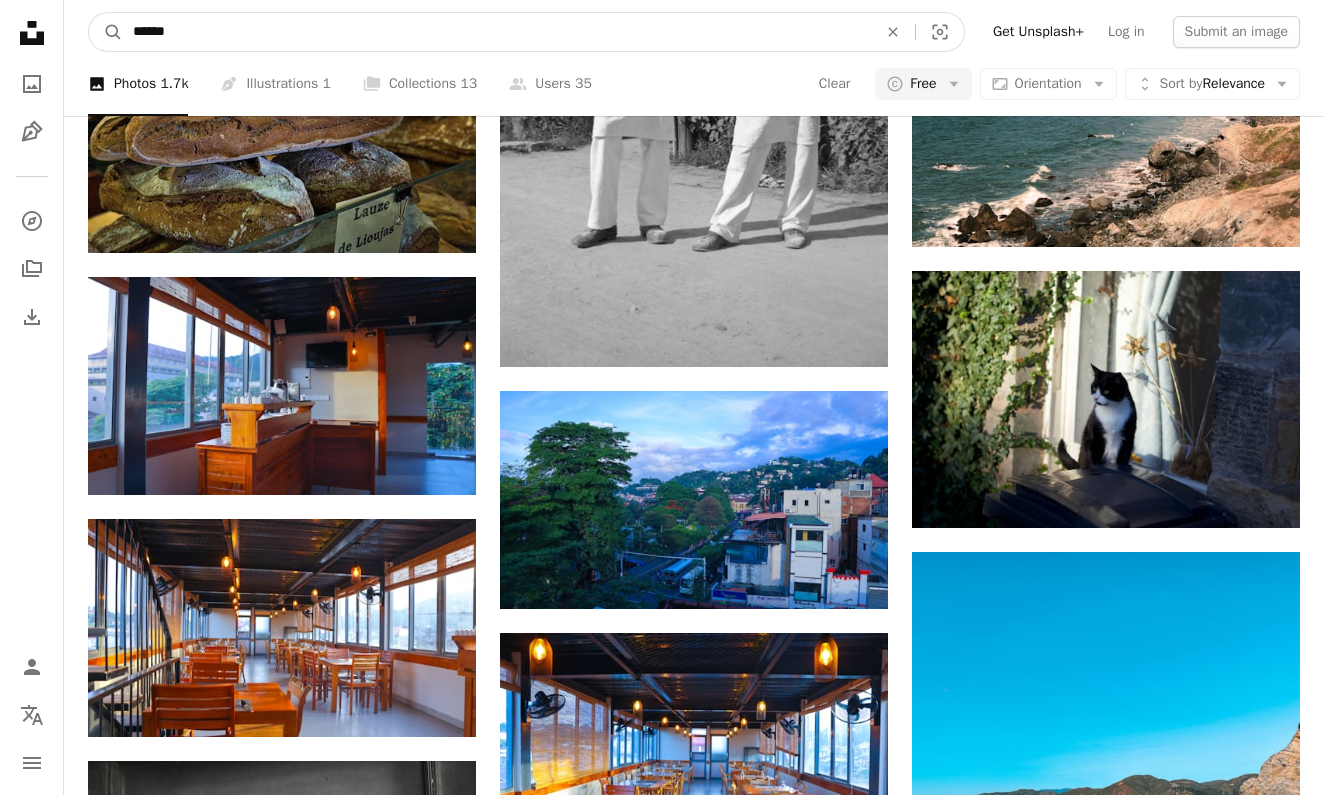 scroll, scrollTop: 1823, scrollLeft: 0, axis: vertical 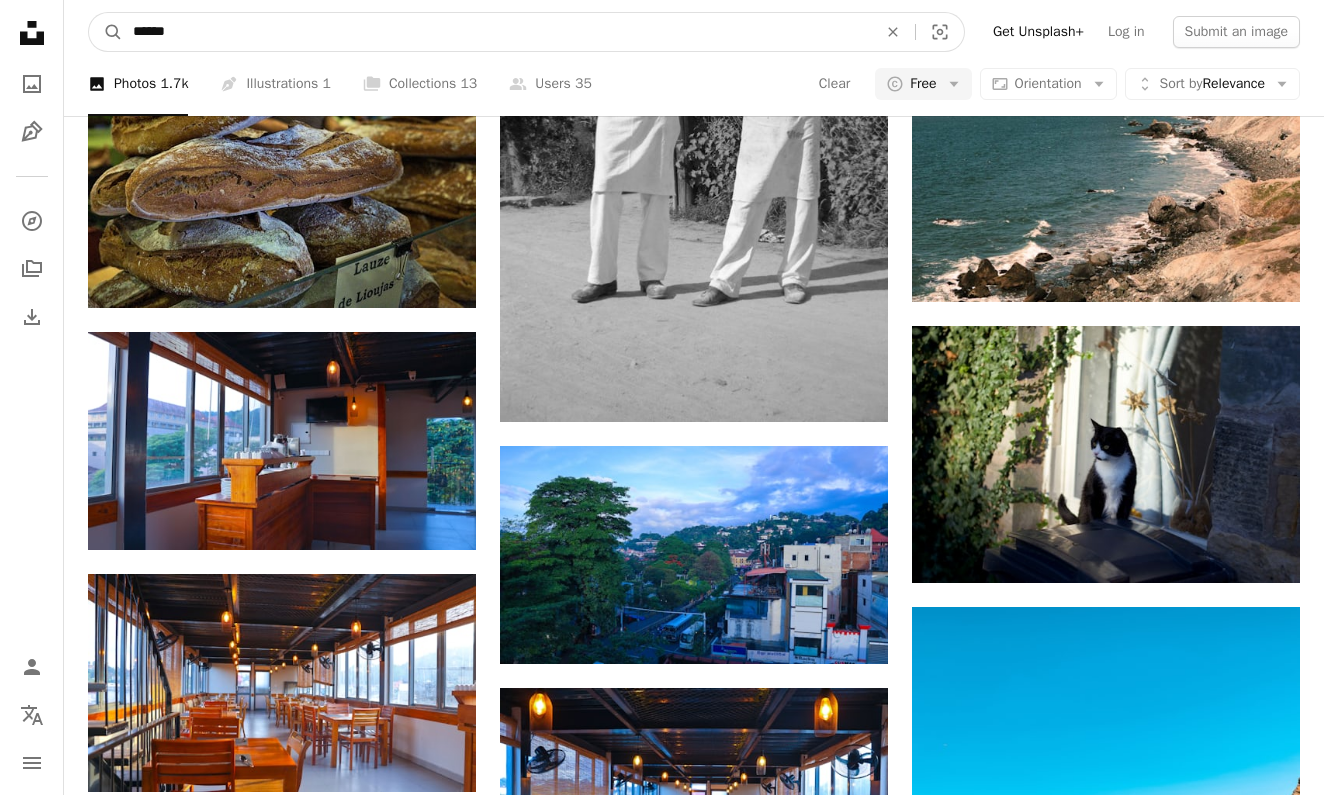 drag, startPoint x: 258, startPoint y: 14, endPoint x: 0, endPoint y: -28, distance: 261.39624 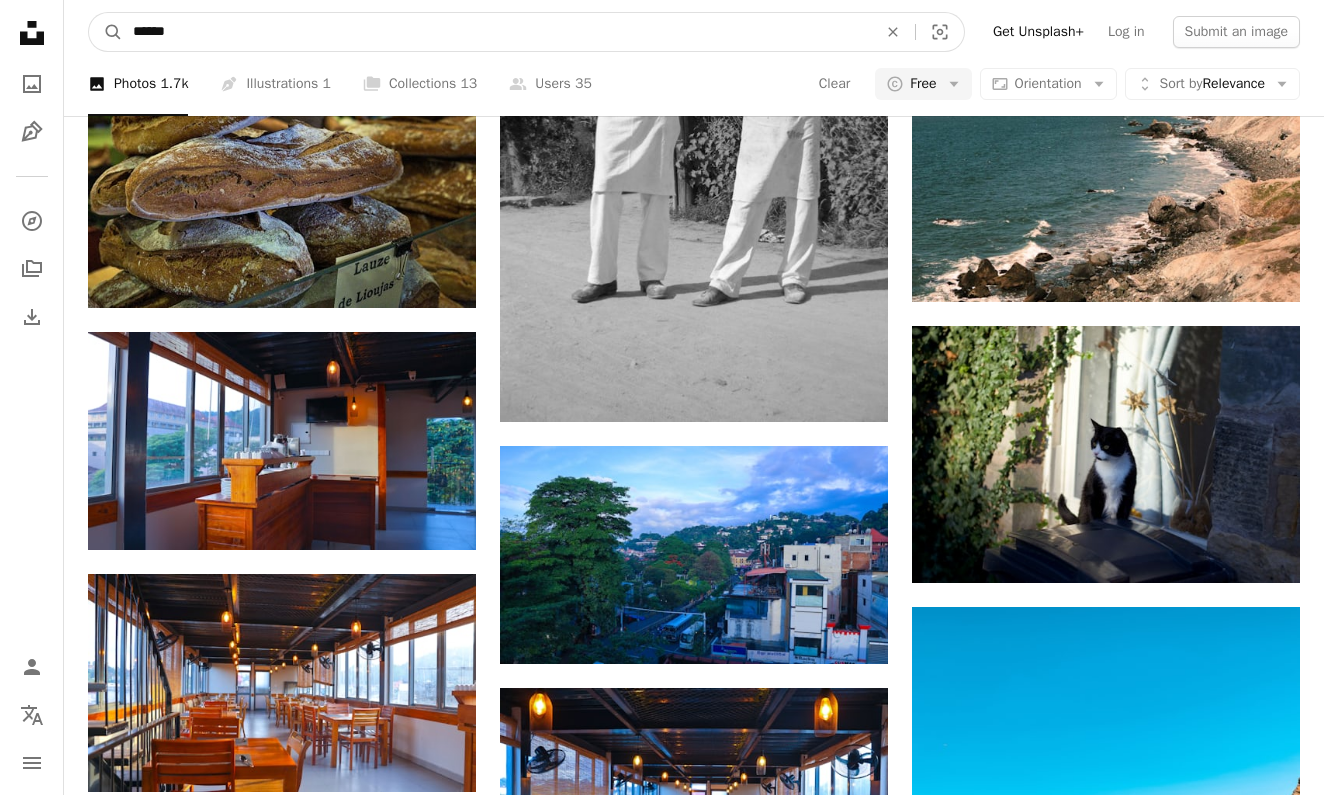click on "A X shape Unsplash uses cookies and similar technologies to secure our site, provide useful features to free and paying users, and to ensure optimal performance. By clicking "Accept all cookies" or closing this prompt, you consent to the use of all cookies. By clicking "Accept essential only", you consent only to the use of cookies that are strictly necessary for the site to function. See our  Cookie Policy  for more info. Manage cookies Accept essential only Accept all cookies Unsplash logo Unsplash Home A photo Pen Tool A compass A stack of folders Download Person Localization icon navigation menu A magnifying glass ****** An X shape Visual search Get Unsplash+ Log in Submit an image Browse premium images on iStock  |  20% off at iStock  ↗ Browse premium images on iStock 20% off at iStock  ↗ View more  ↗ View more on iStock  ↗ A photo Photos   1.7k Pen Tool Illustrations   1 A stack of folders Collections   13 A group of people Users   35 Clear A copyright icon © Free Arrow down Aspect ratio" at bounding box center [662, 12107] 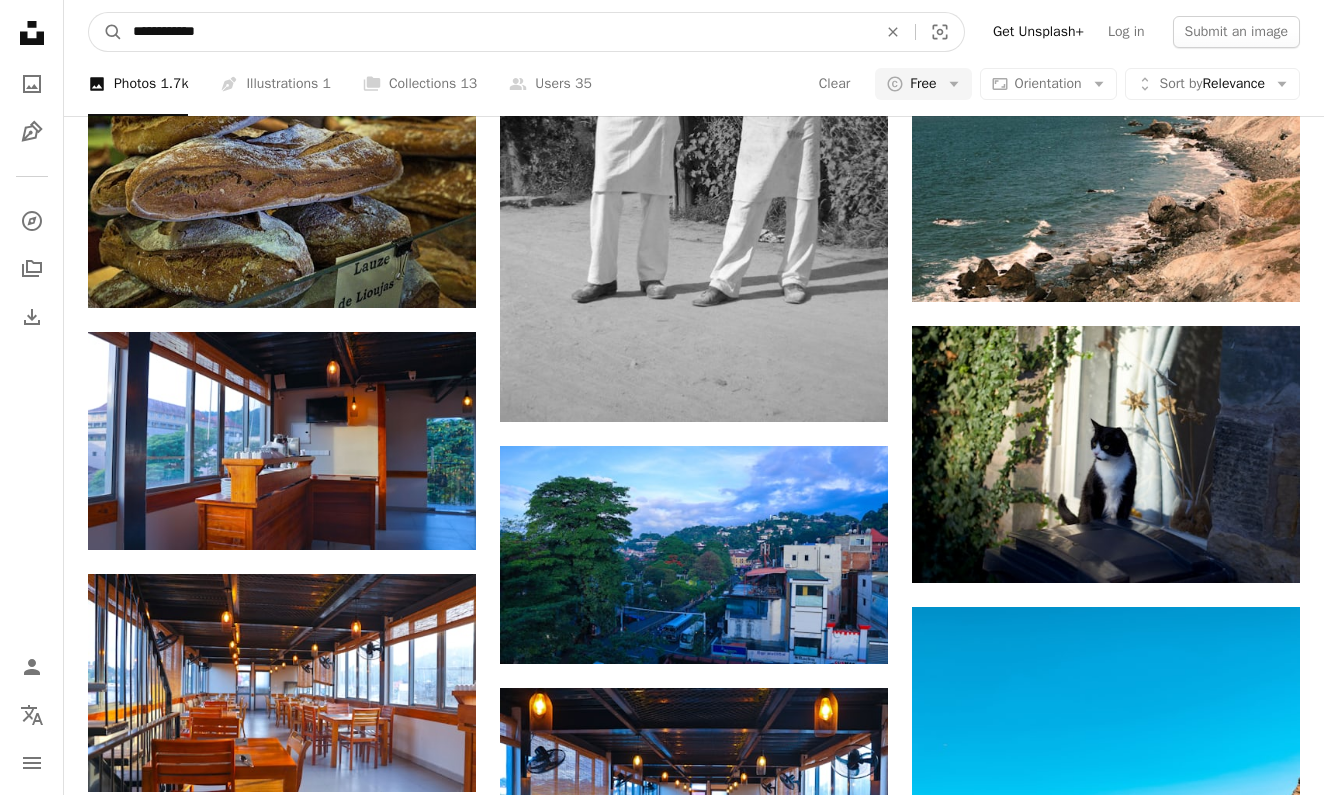 type on "**********" 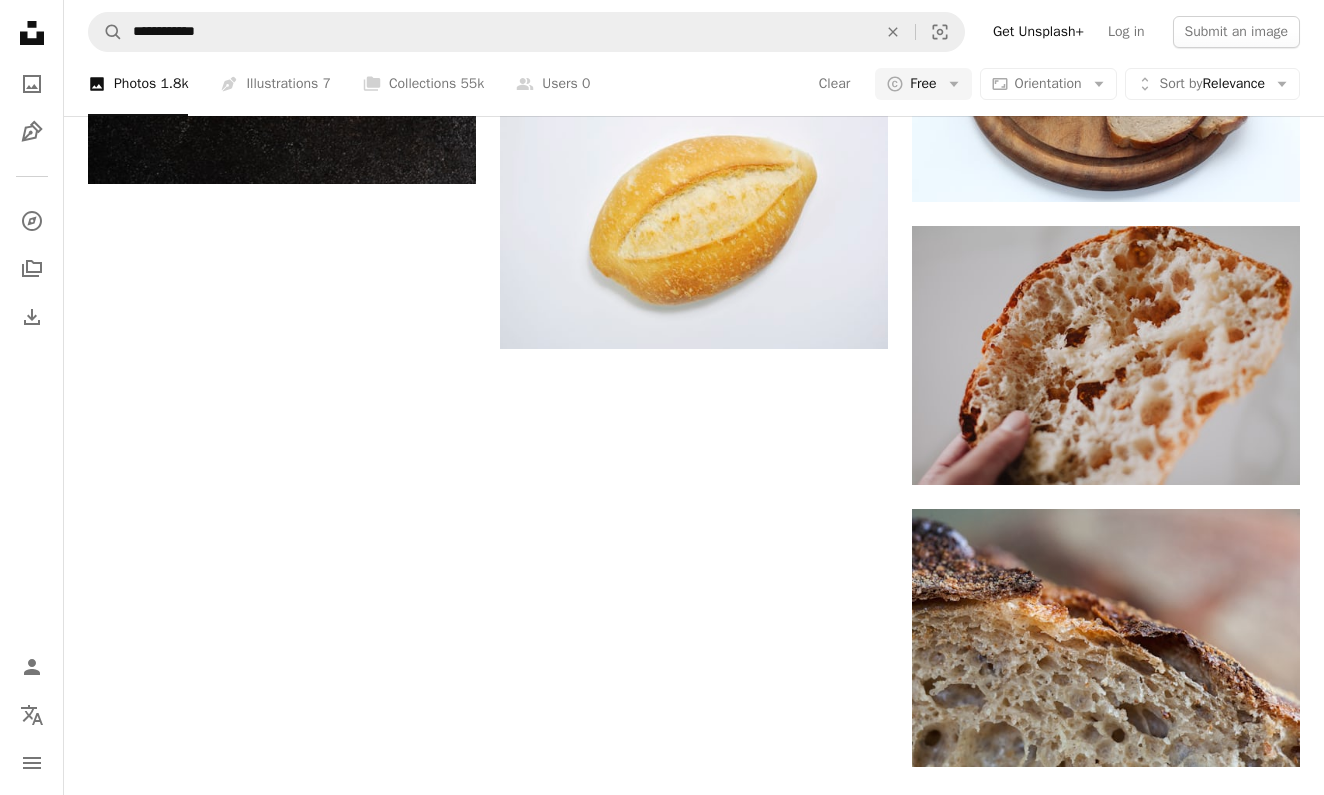 scroll, scrollTop: 3278, scrollLeft: 0, axis: vertical 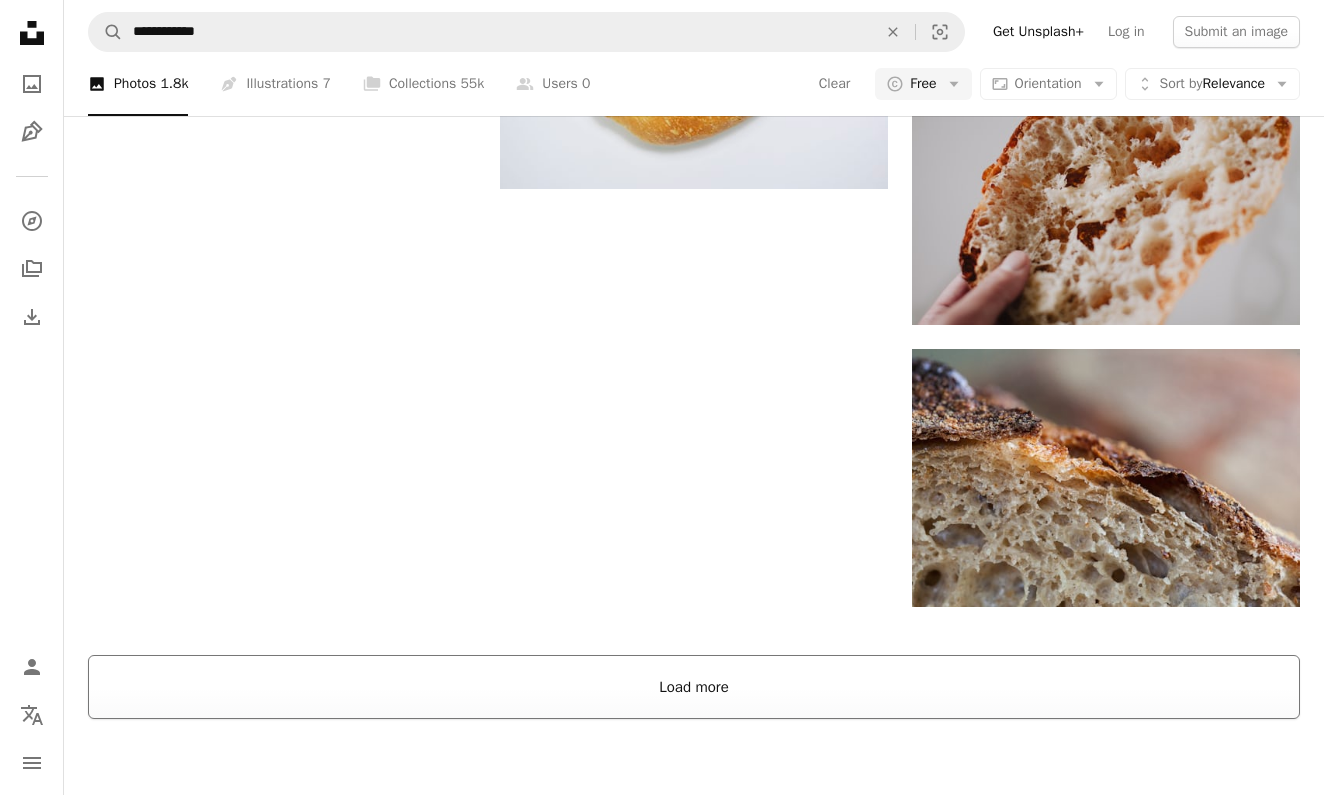 click on "Load more" at bounding box center (694, 687) 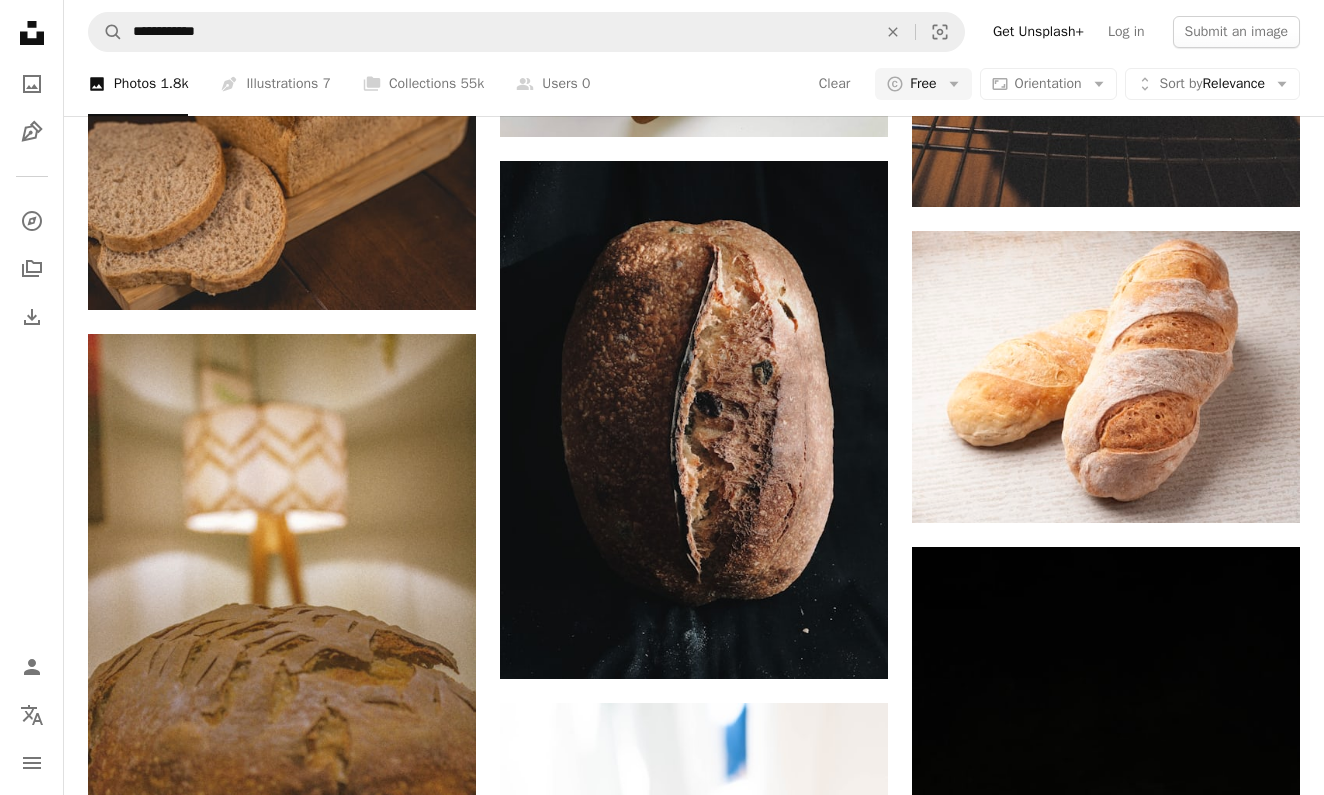 scroll, scrollTop: 11597, scrollLeft: 0, axis: vertical 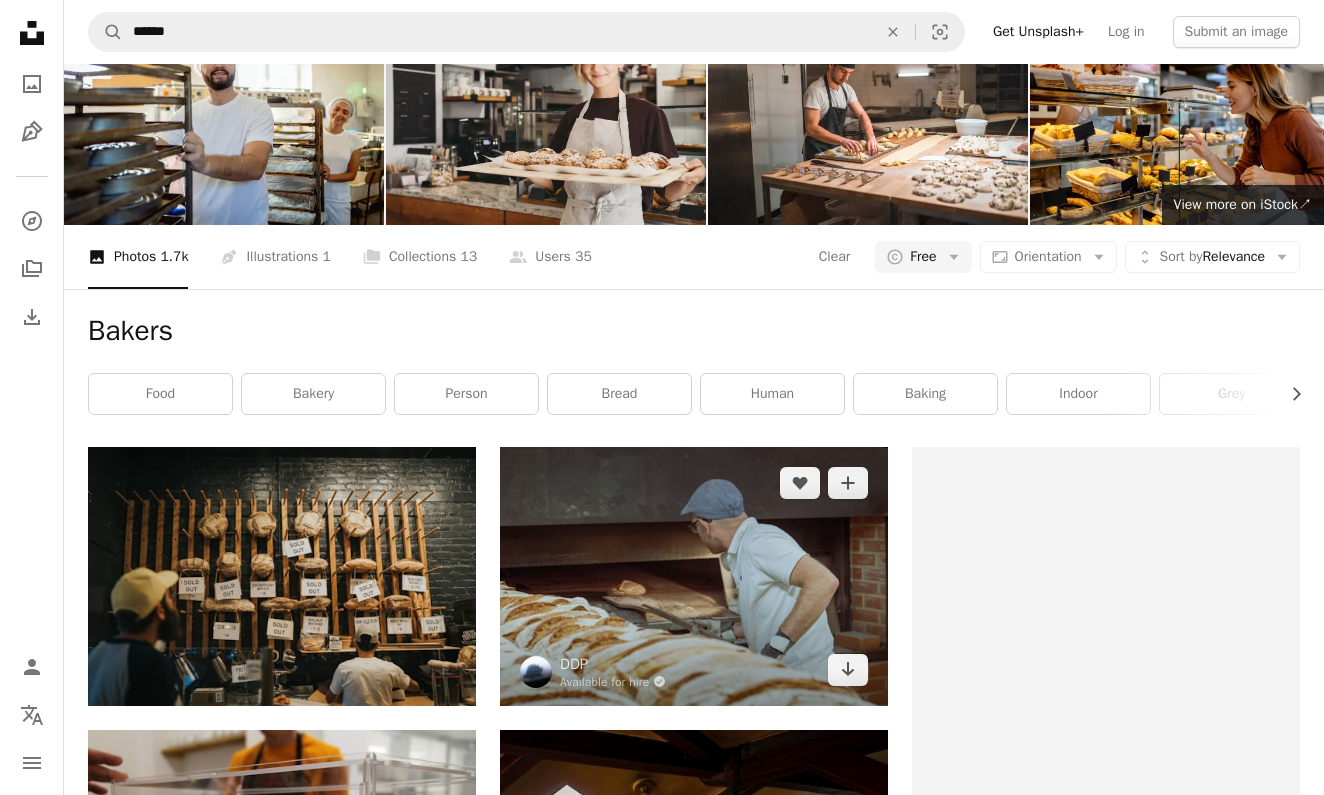 click at bounding box center (694, 576) 